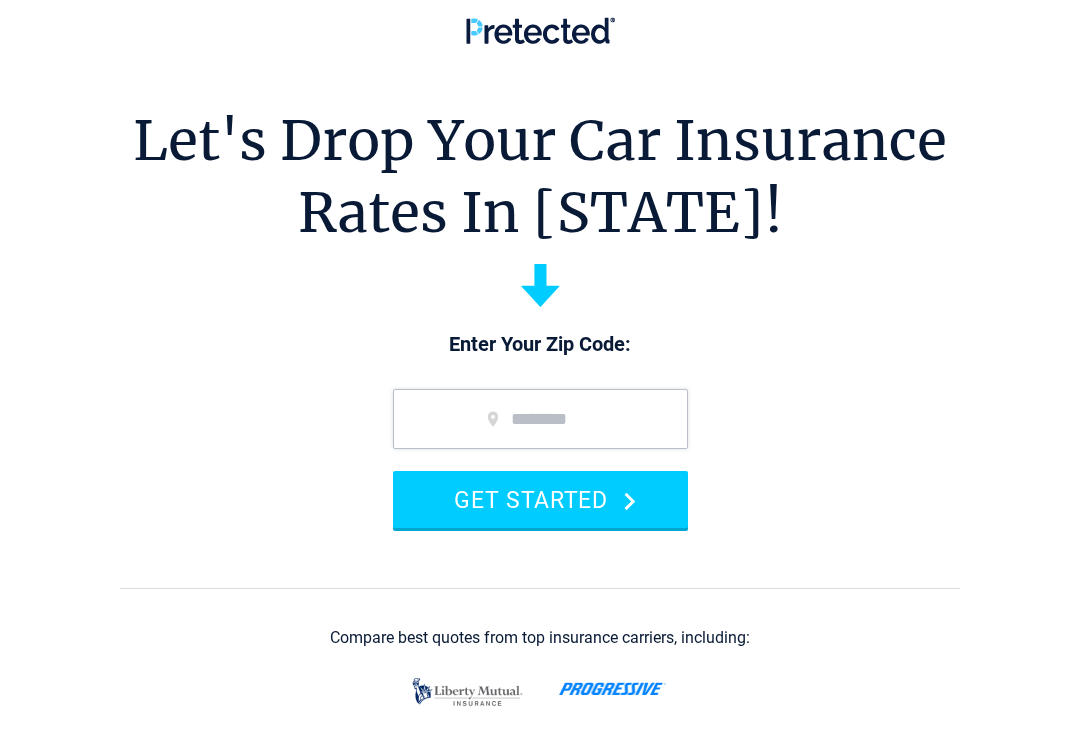 scroll, scrollTop: 0, scrollLeft: 0, axis: both 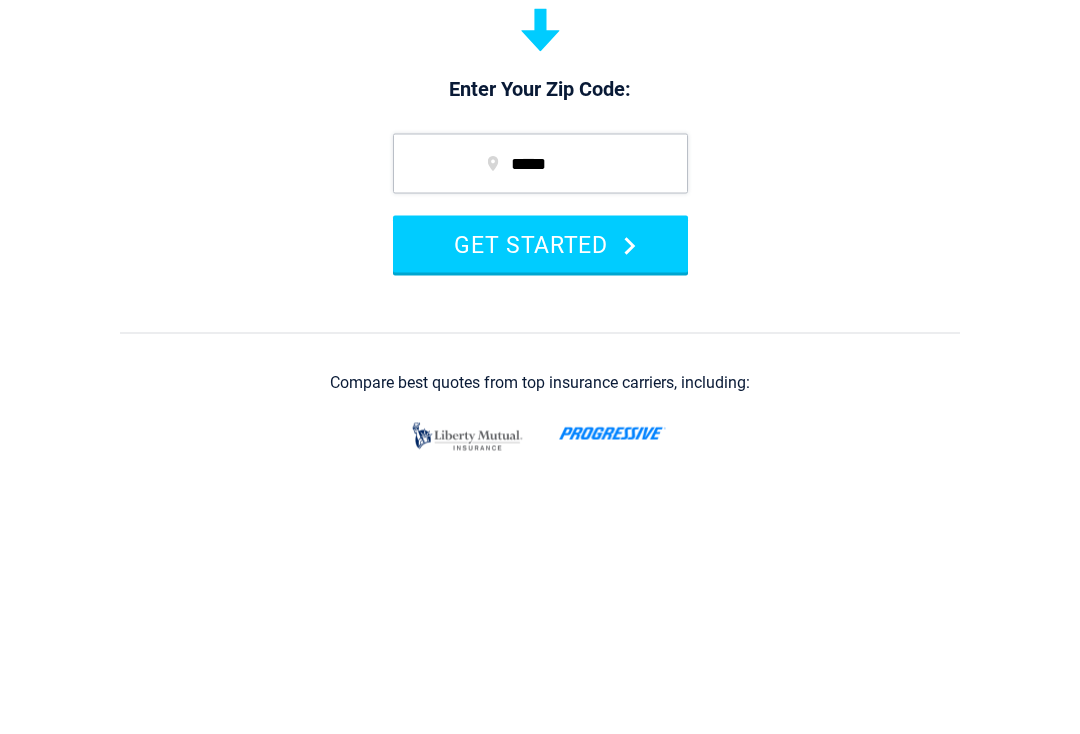 type on "*****" 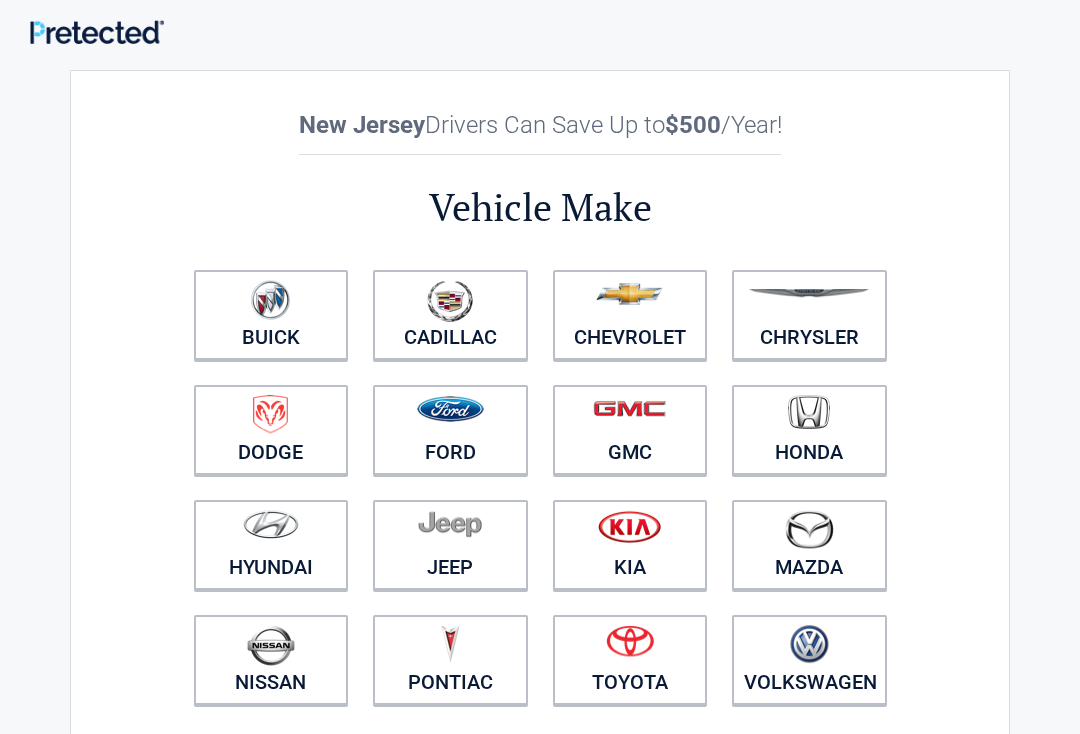 scroll, scrollTop: 0, scrollLeft: 0, axis: both 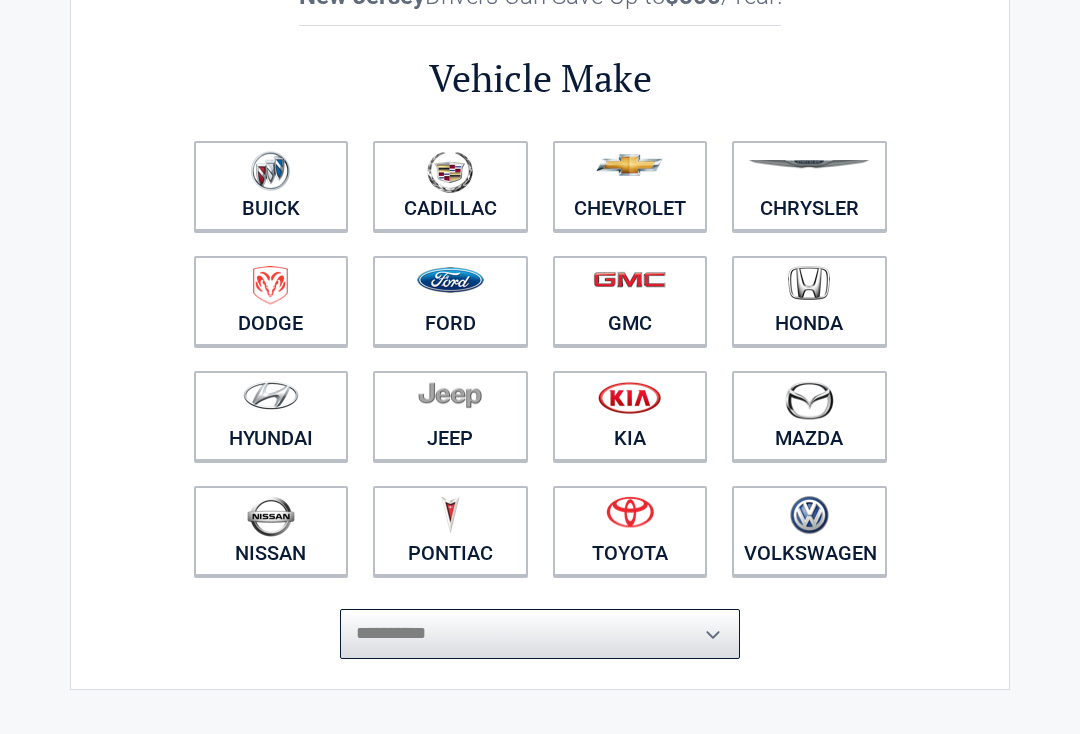 click on "**********" at bounding box center (540, 634) 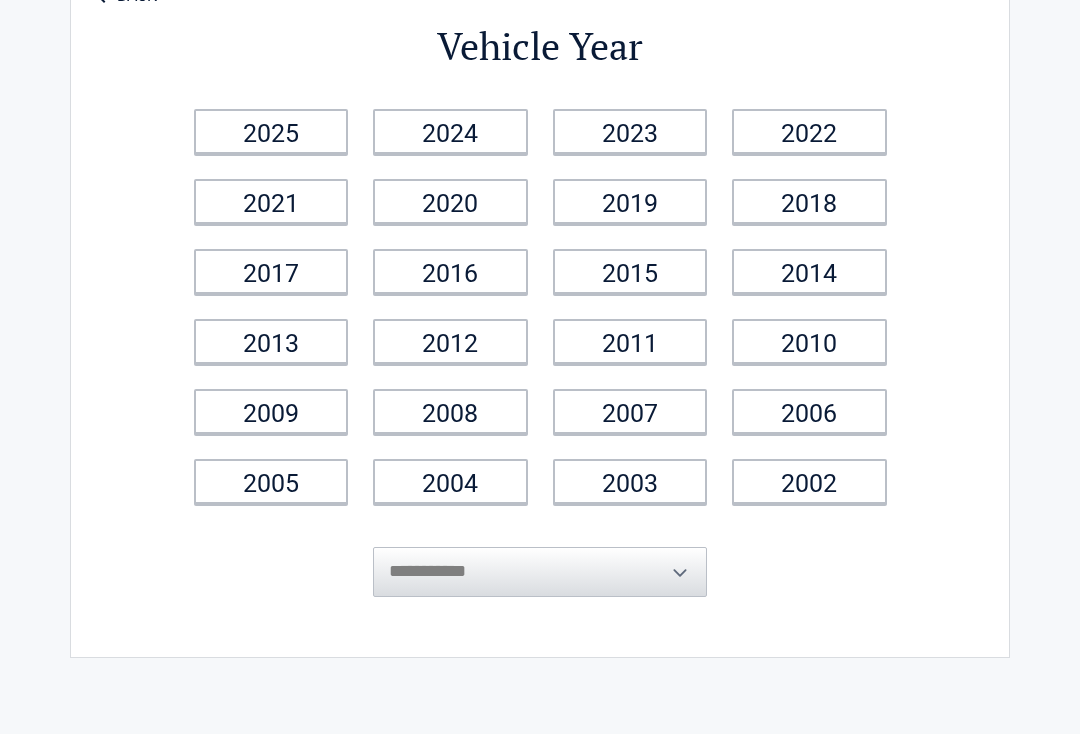 scroll, scrollTop: 0, scrollLeft: 0, axis: both 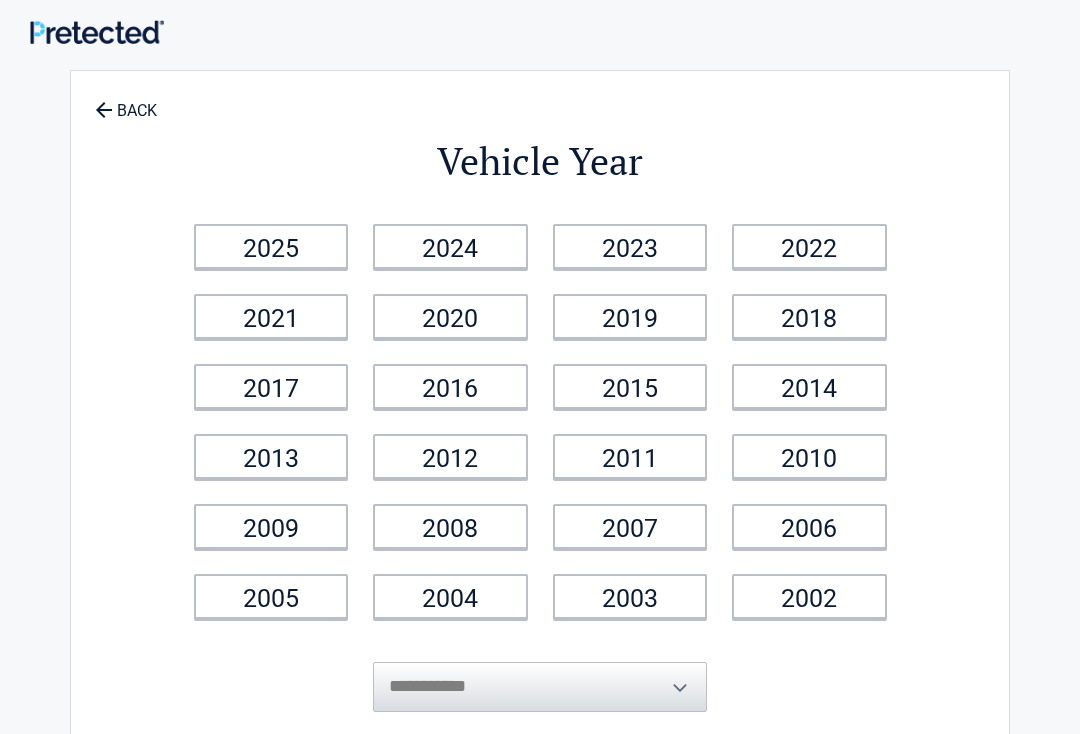 click on "2020" at bounding box center [450, 316] 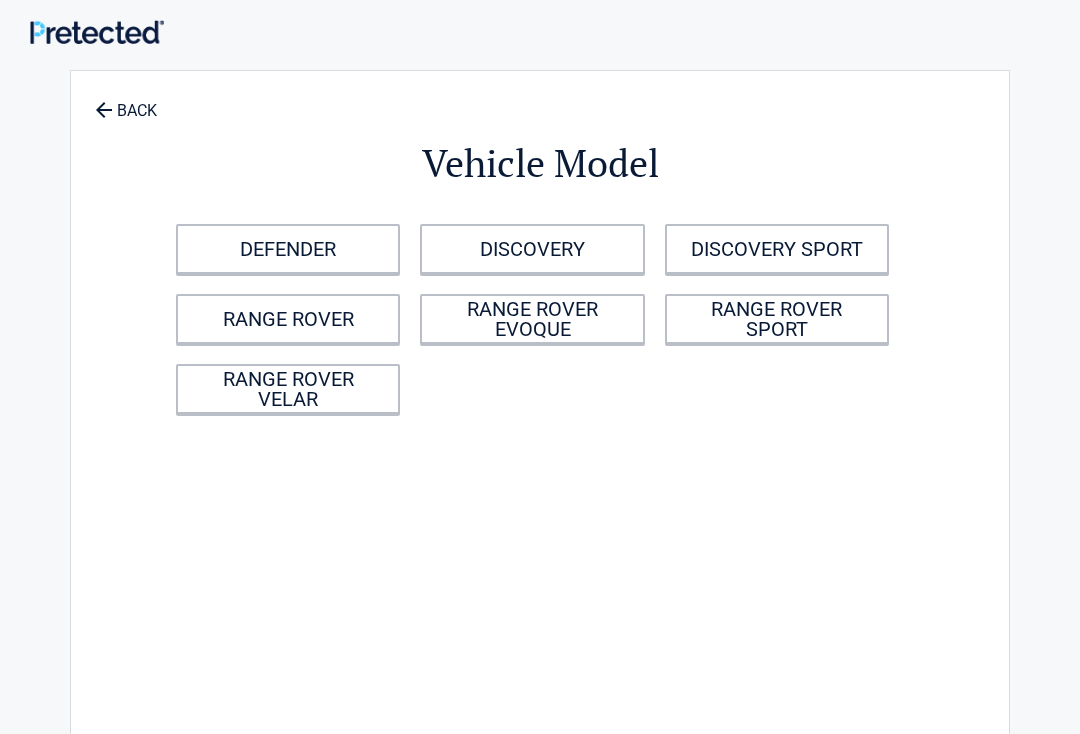 click on "DISCOVERY" at bounding box center (532, 249) 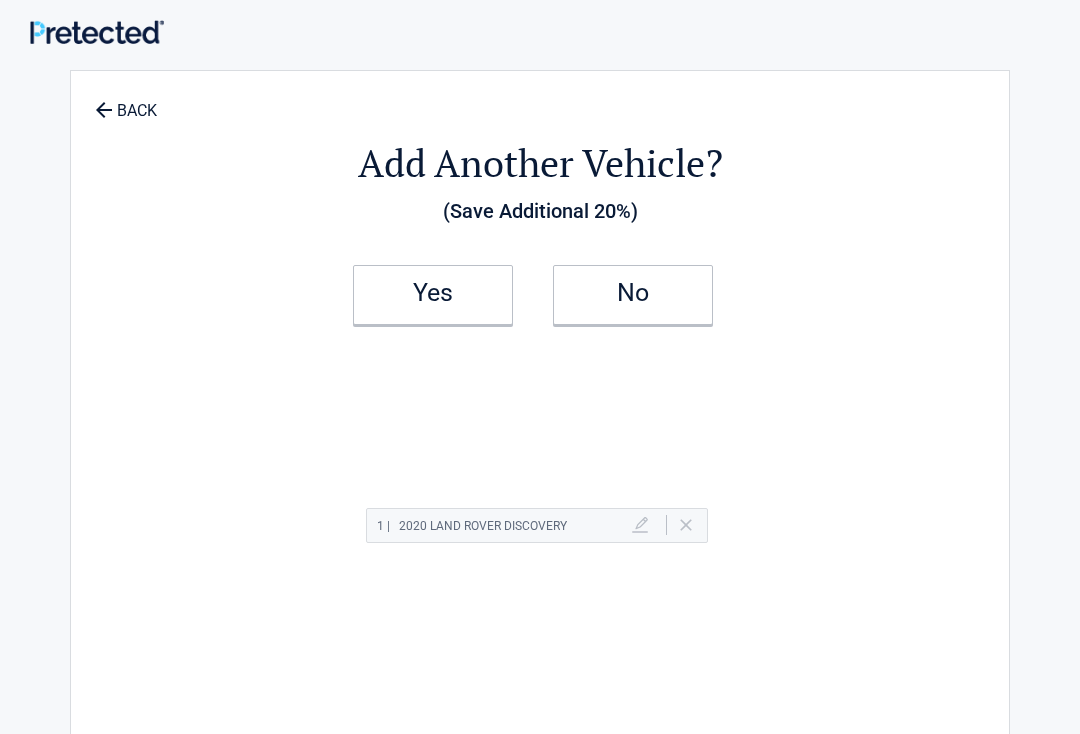 click on "Yes" at bounding box center [433, 295] 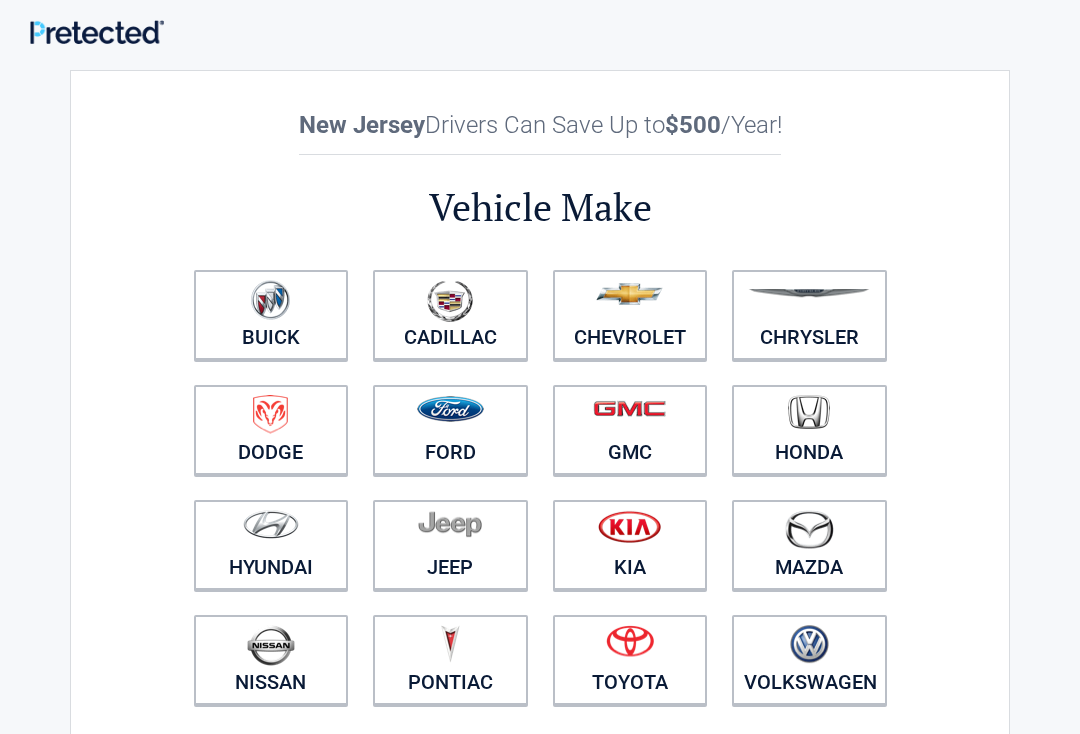 click at bounding box center [450, 302] 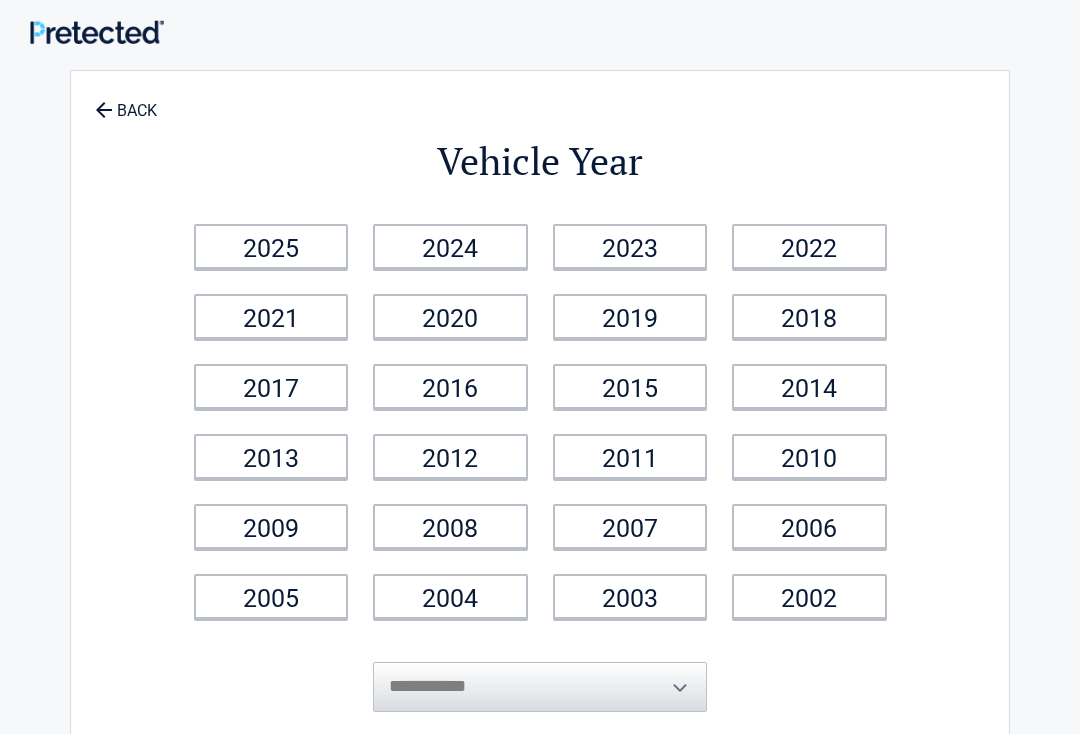 click on "2011" at bounding box center (630, 456) 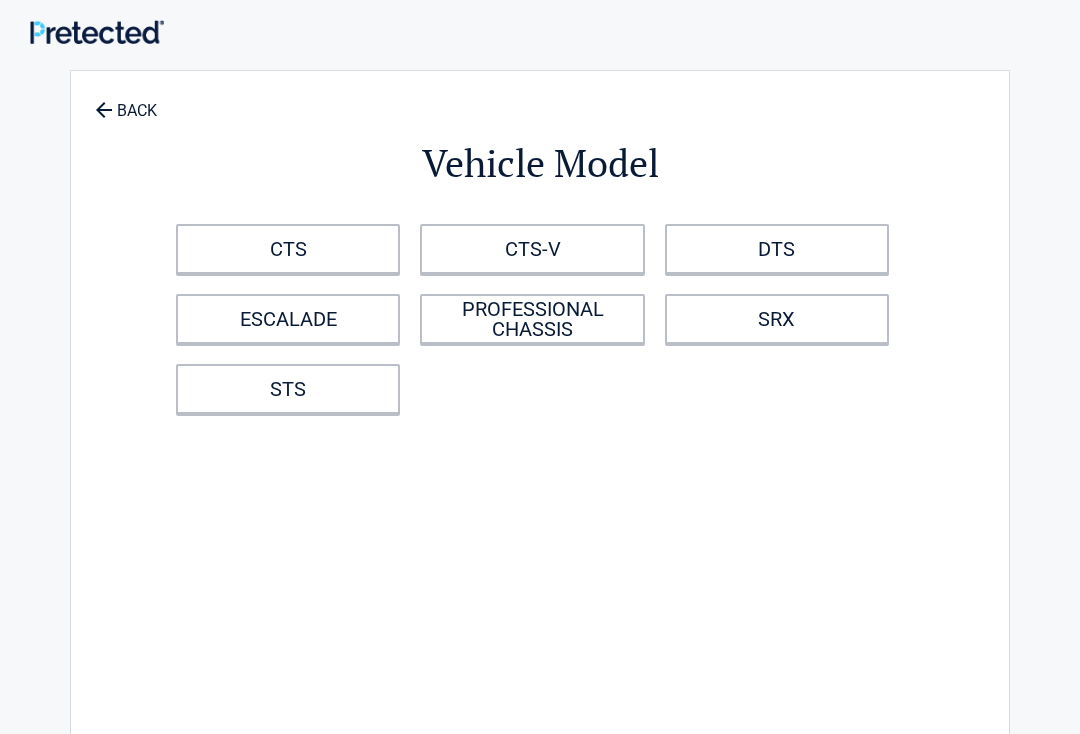 click on "CTS CTS-V DTS ESCALADE PROFESSIONAL CHASSIS SRX STS" at bounding box center [540, 319] 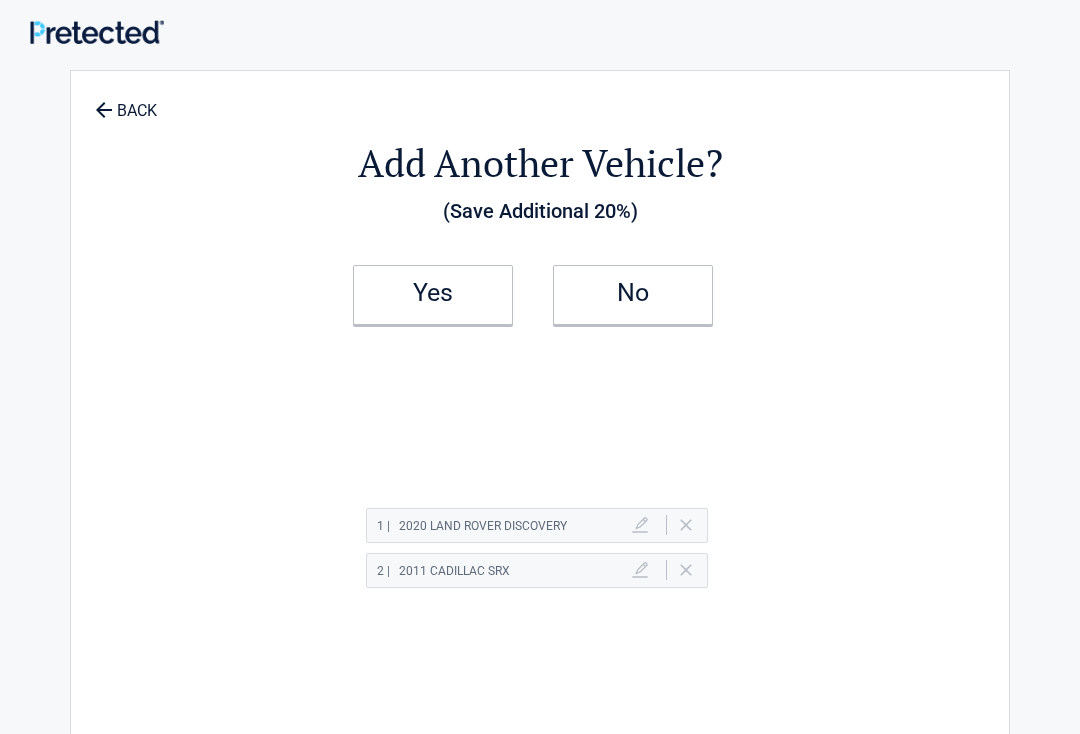 click on "No" at bounding box center (633, 295) 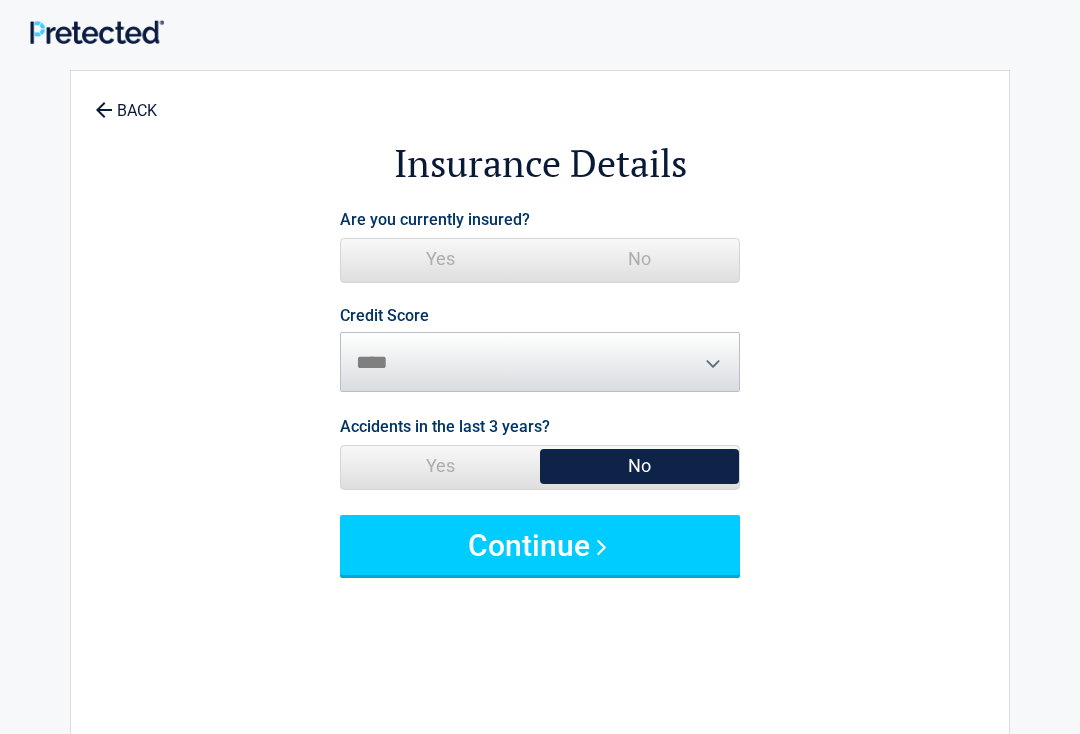click on "Yes" at bounding box center (440, 259) 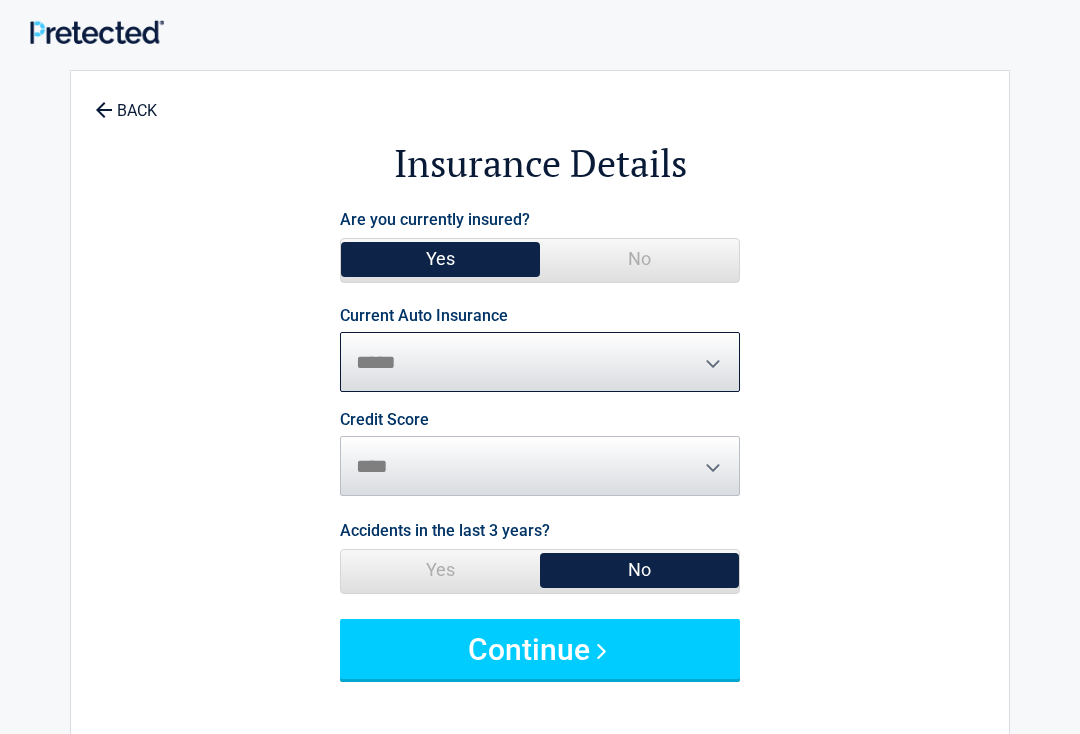 click on "**********" at bounding box center (540, 362) 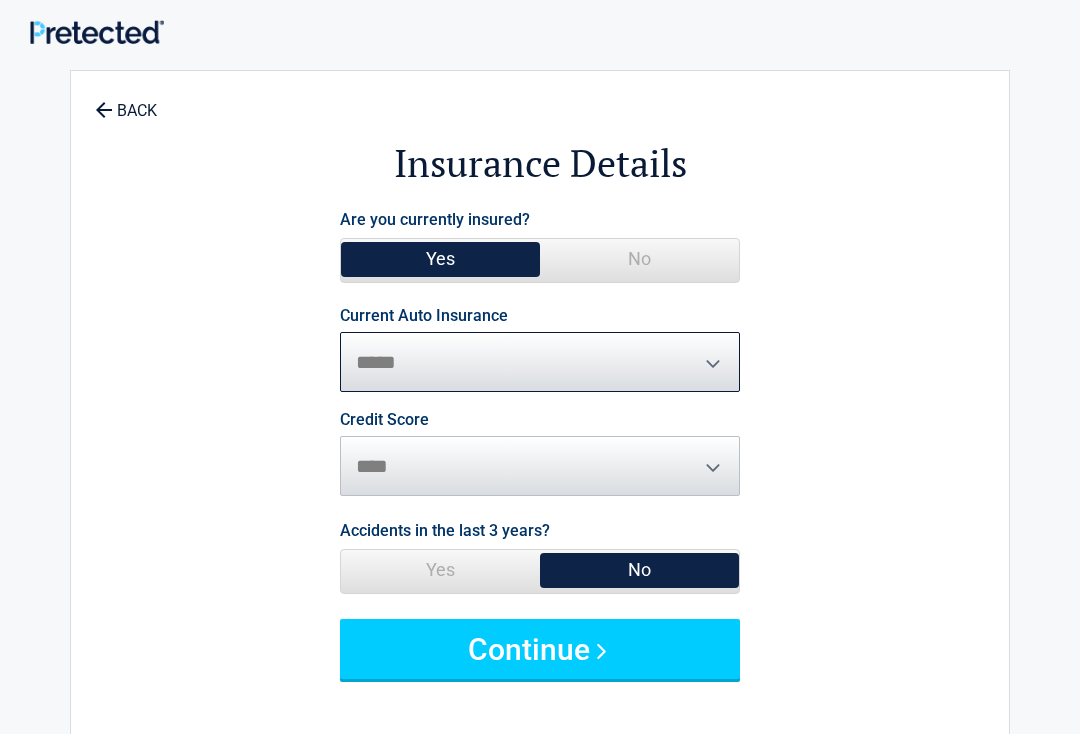 select on "**********" 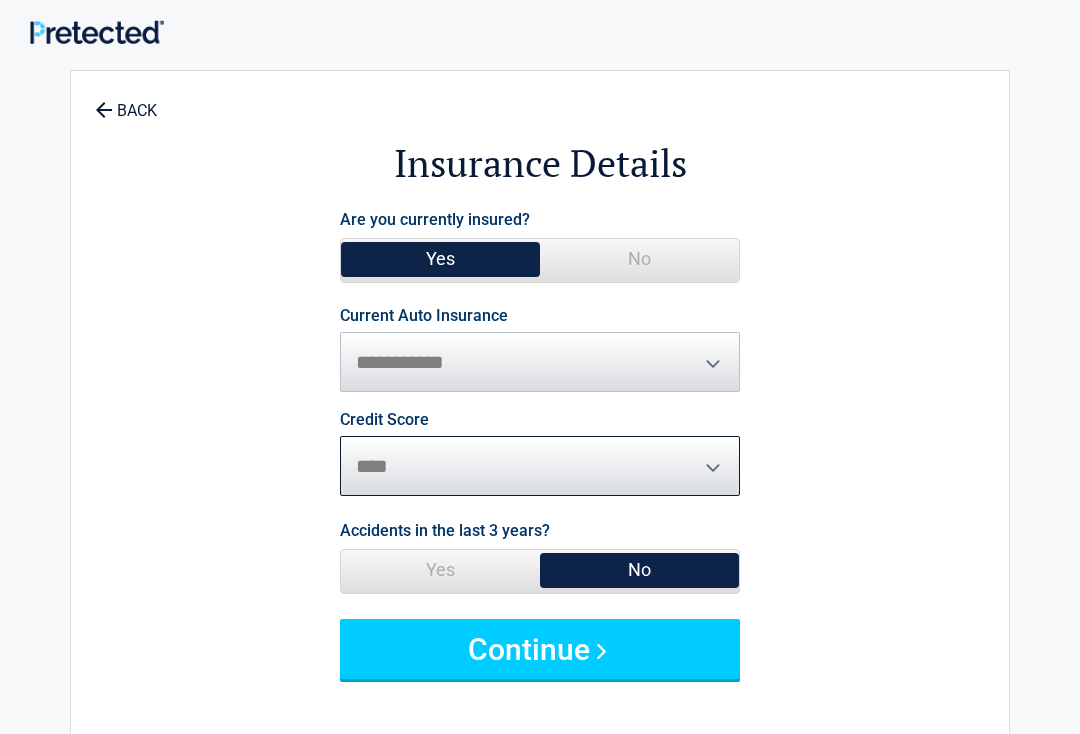 click on "*********
****
*******
****" at bounding box center [540, 466] 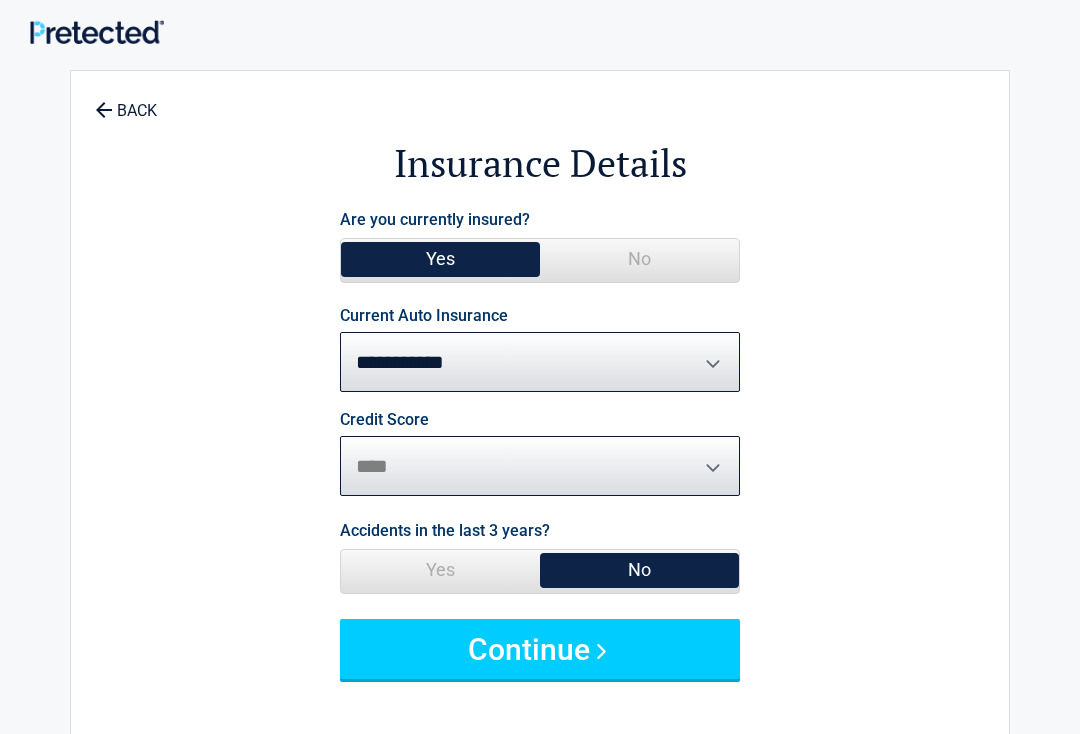 select on "*******" 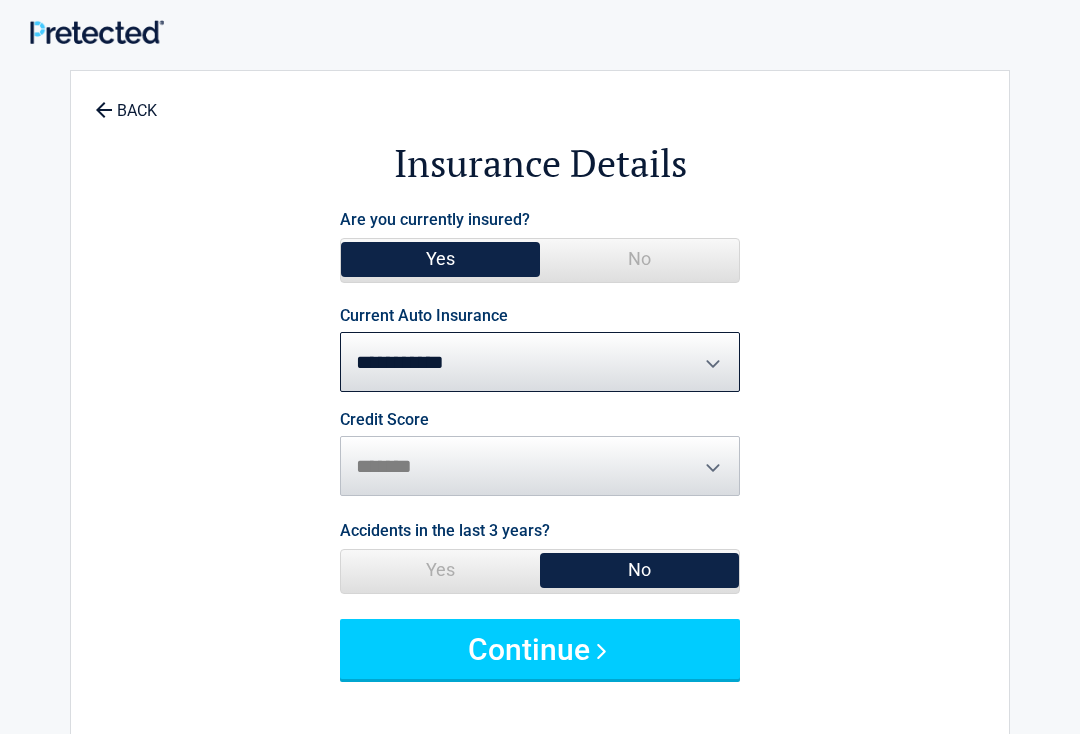click on "Yes" at bounding box center (440, 570) 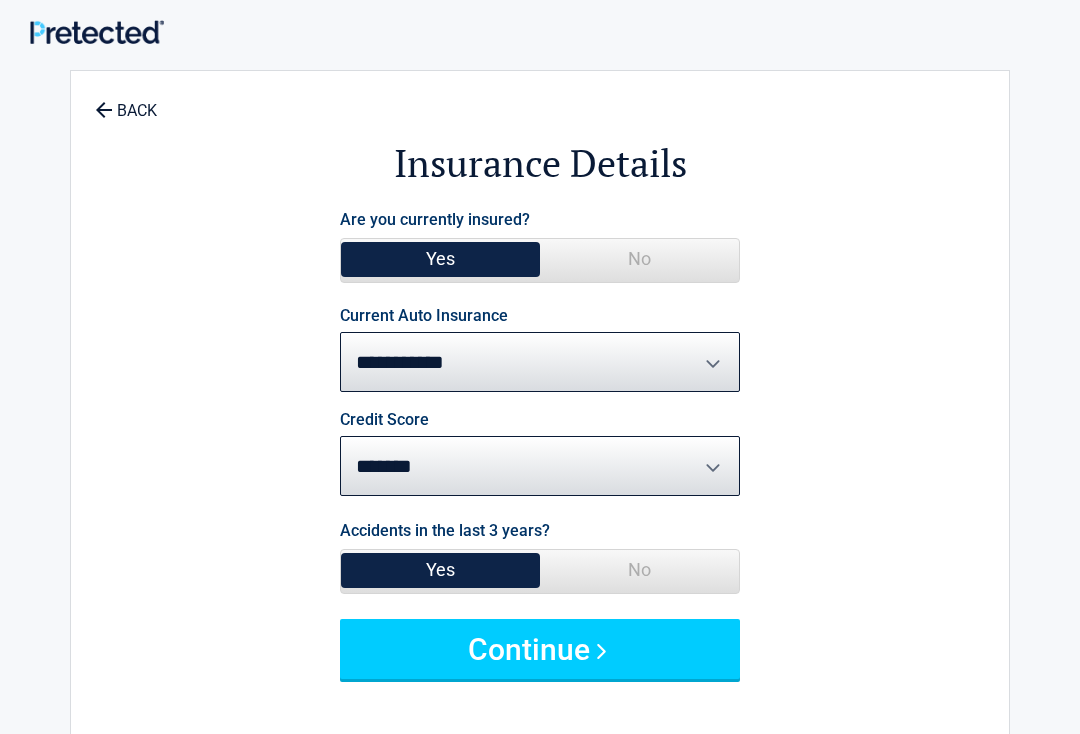 click on "Continue" at bounding box center [540, 649] 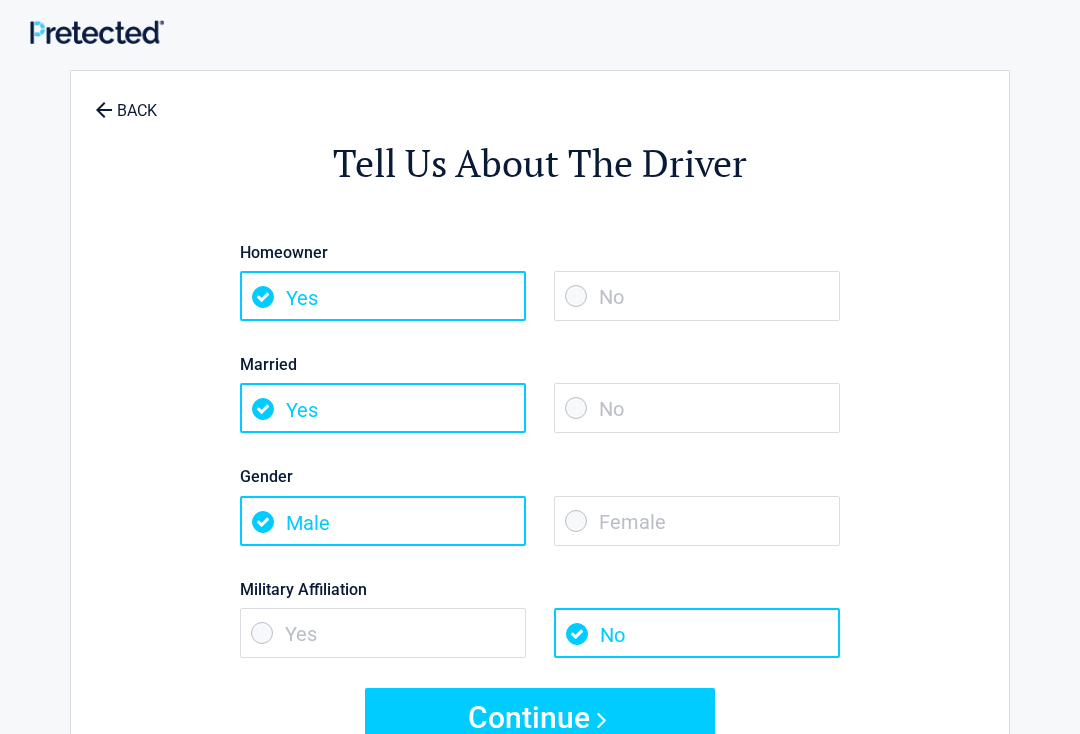 click on "Continue" at bounding box center [540, 718] 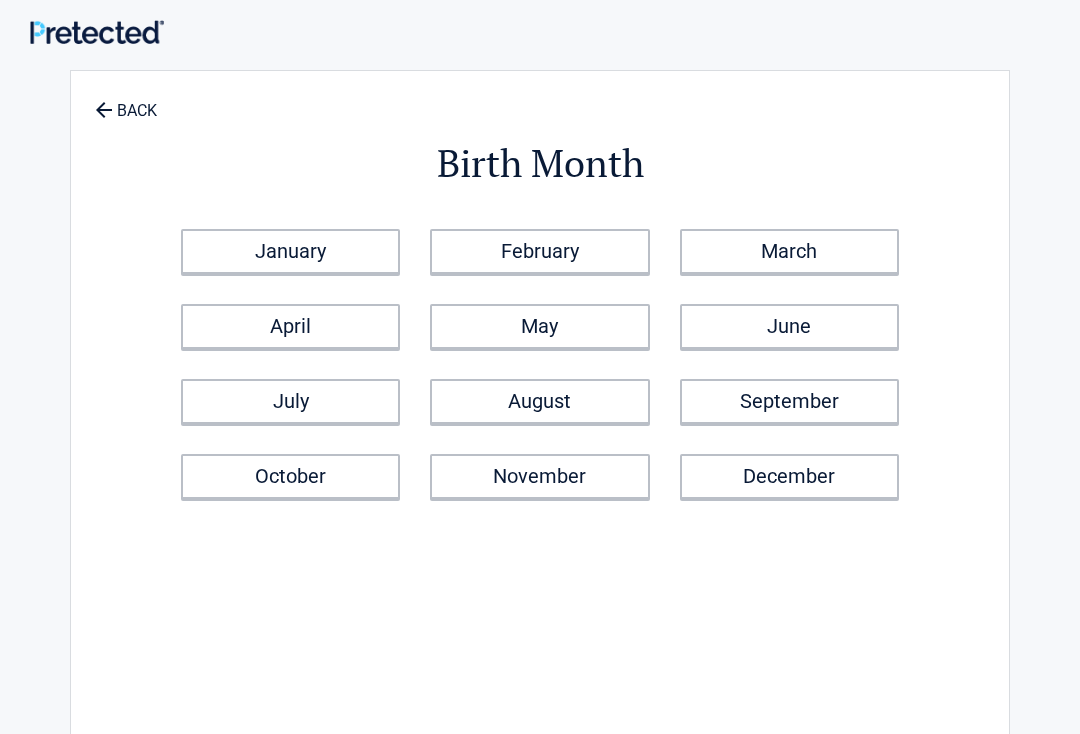 click on "January" at bounding box center (290, 251) 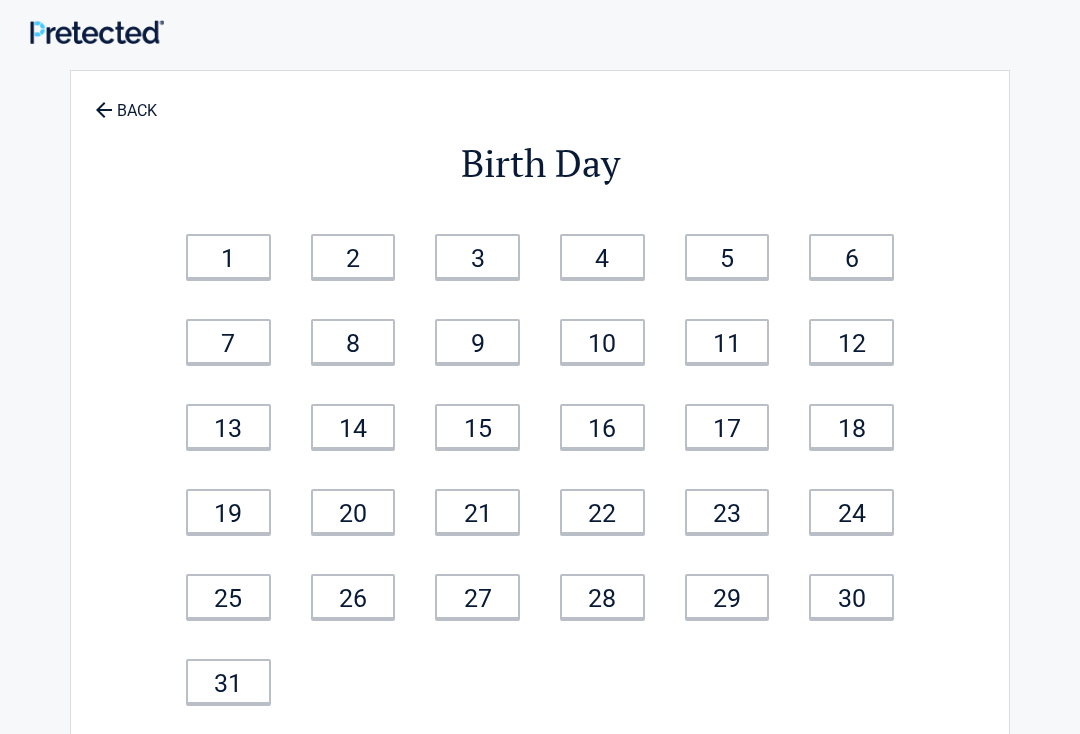click on "29" at bounding box center [727, 596] 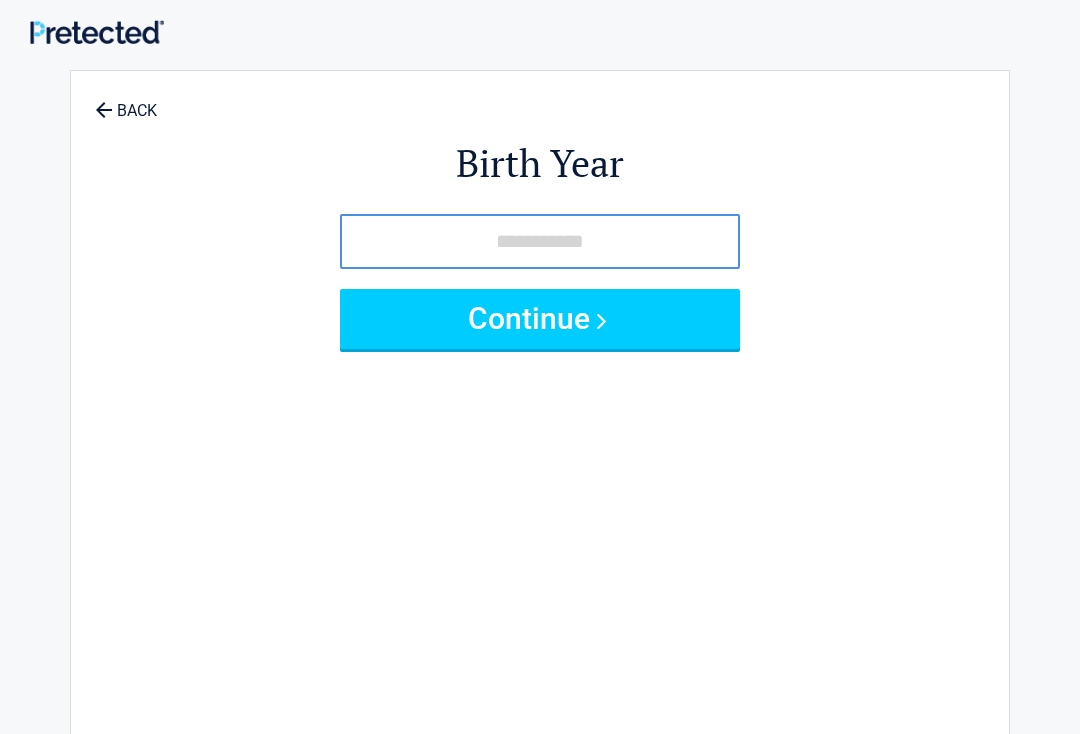 click at bounding box center (540, 241) 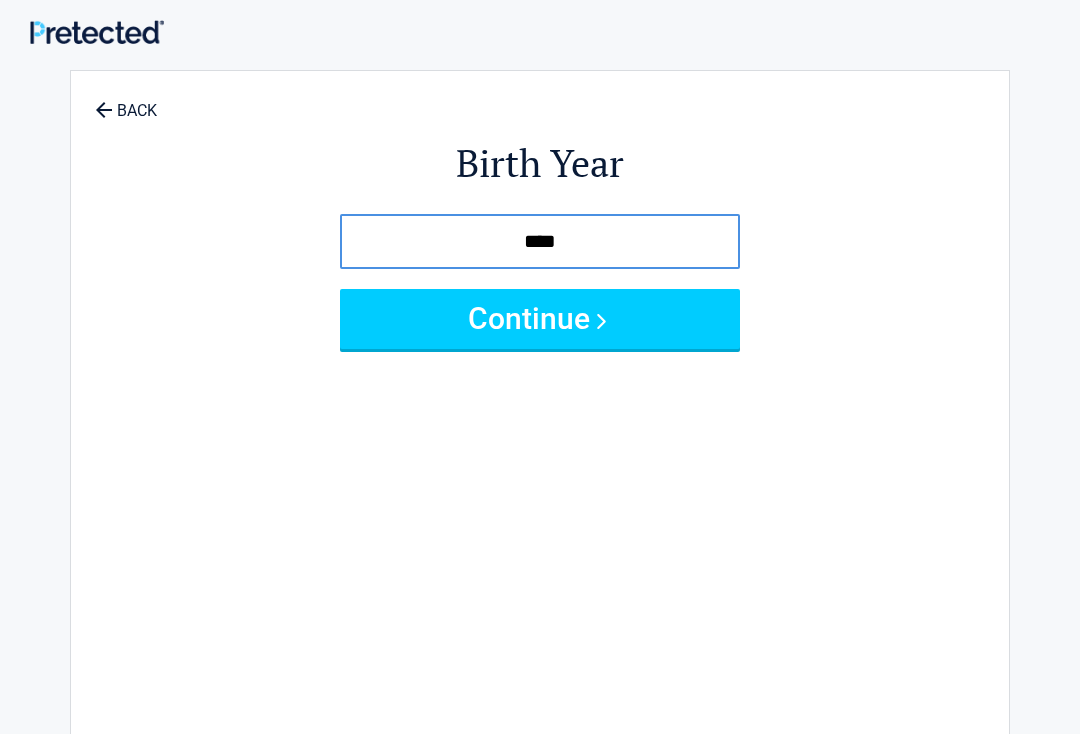 type on "****" 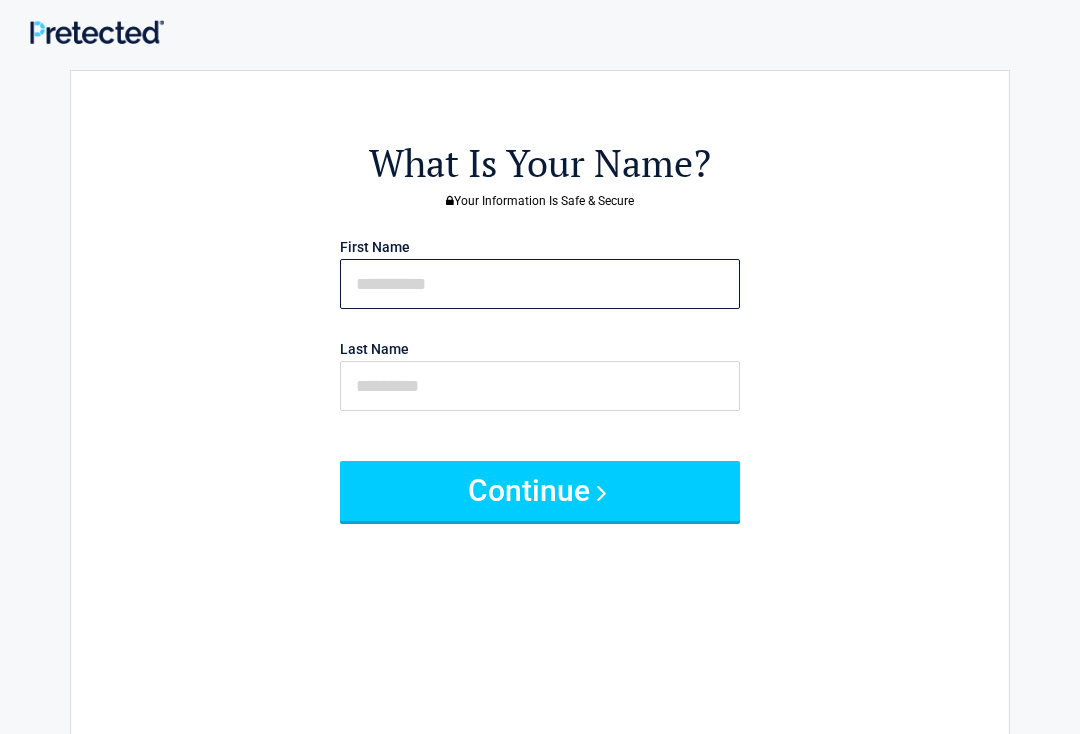 click at bounding box center (540, 284) 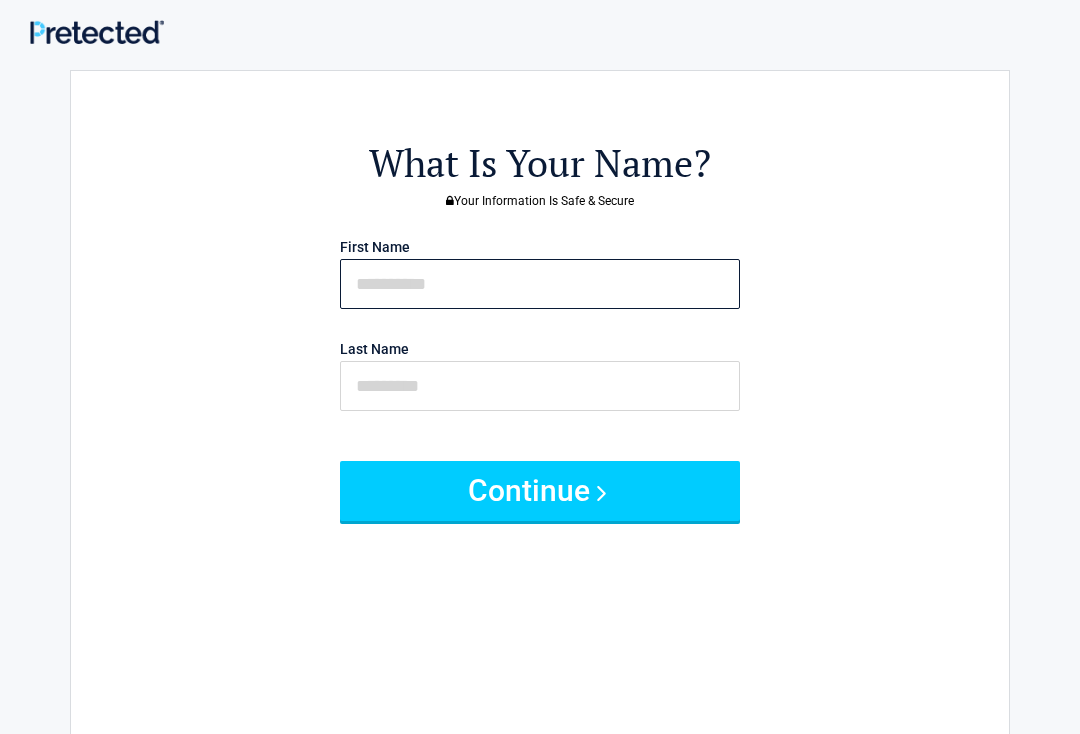 type on "*******" 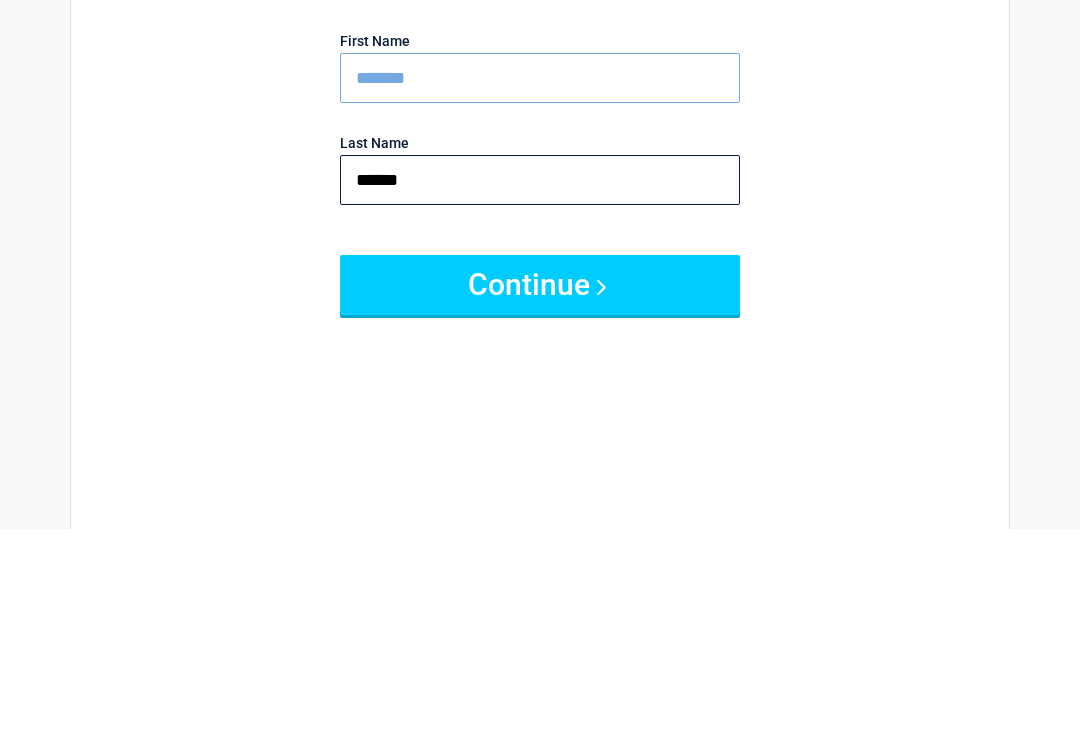 type on "*****" 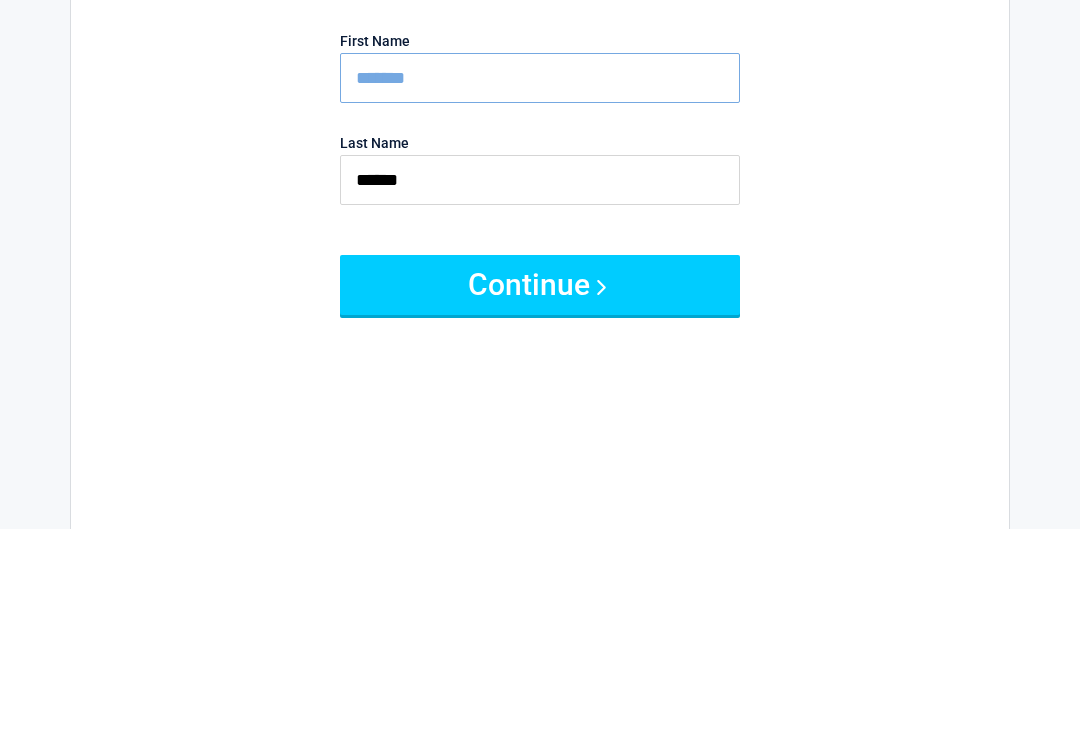 click on "Continue" at bounding box center [540, 491] 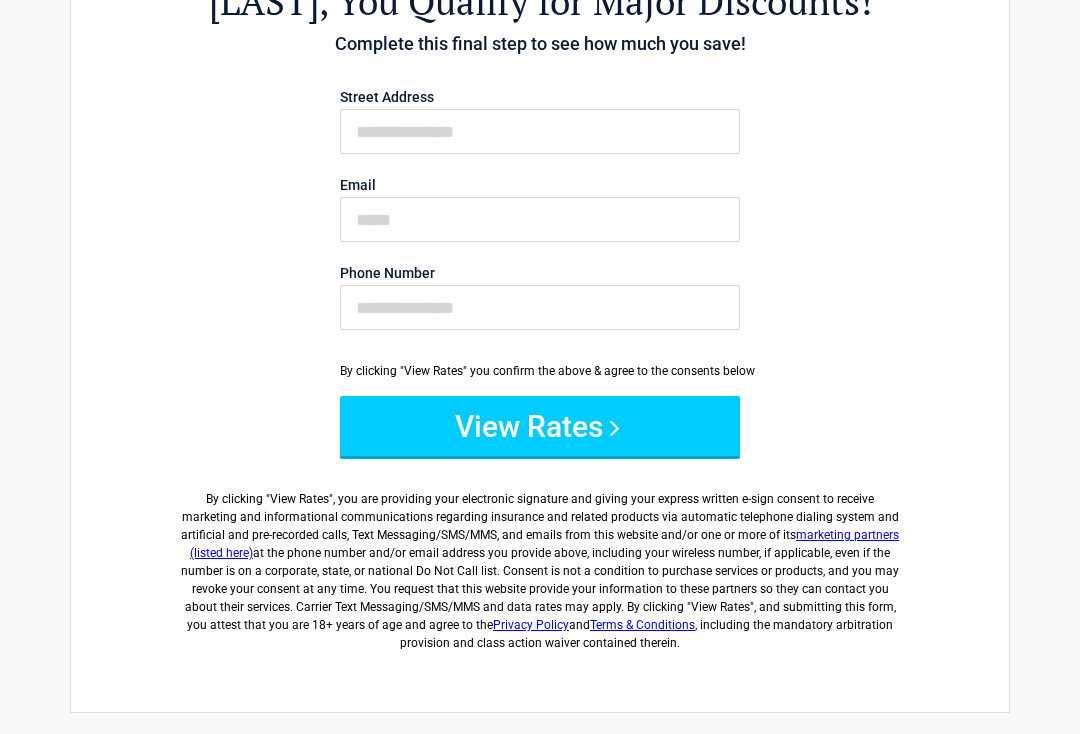 scroll, scrollTop: 0, scrollLeft: 0, axis: both 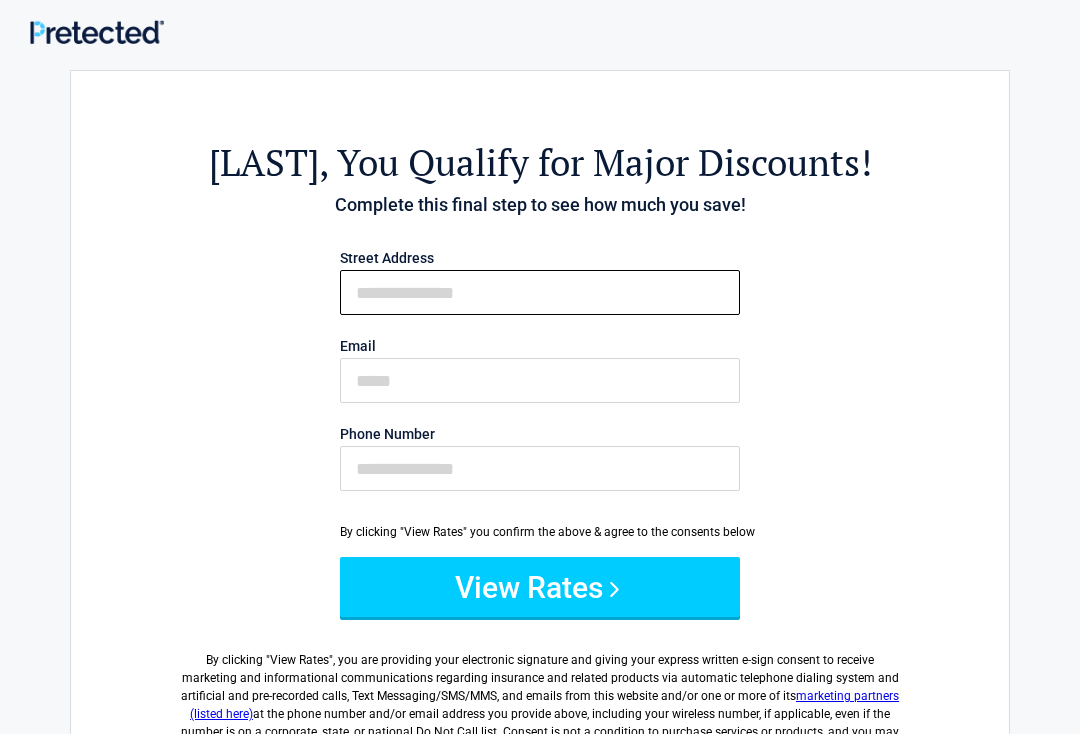 click on "First Name" at bounding box center [540, 292] 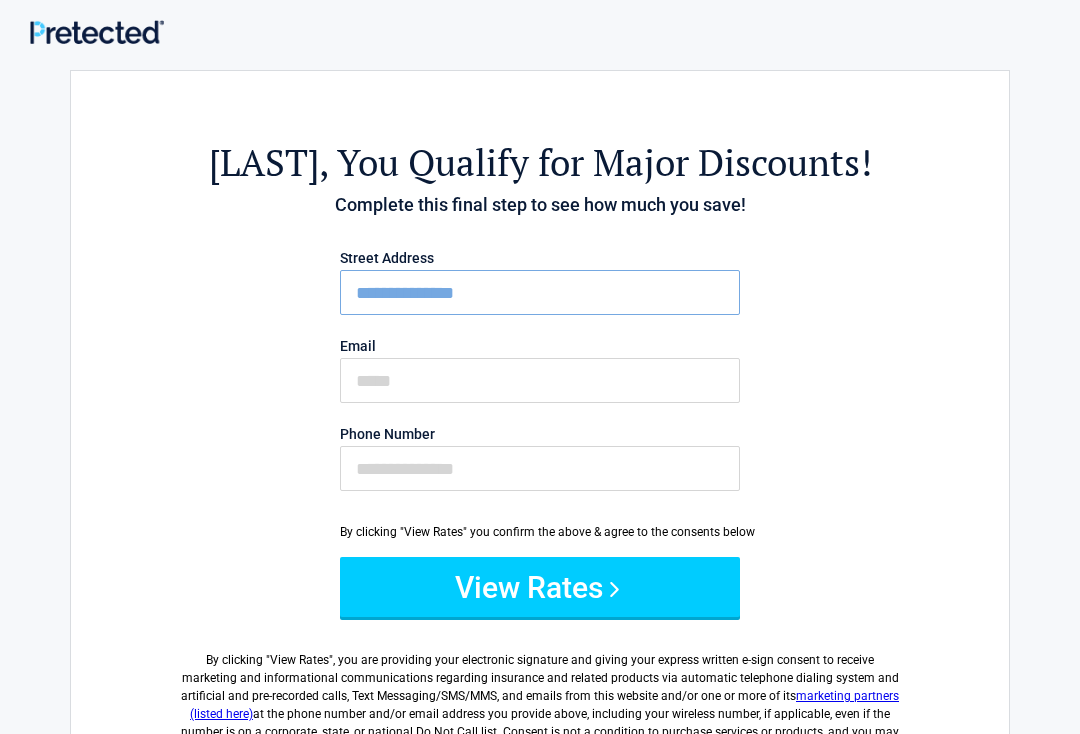 click on "**********" at bounding box center [540, 292] 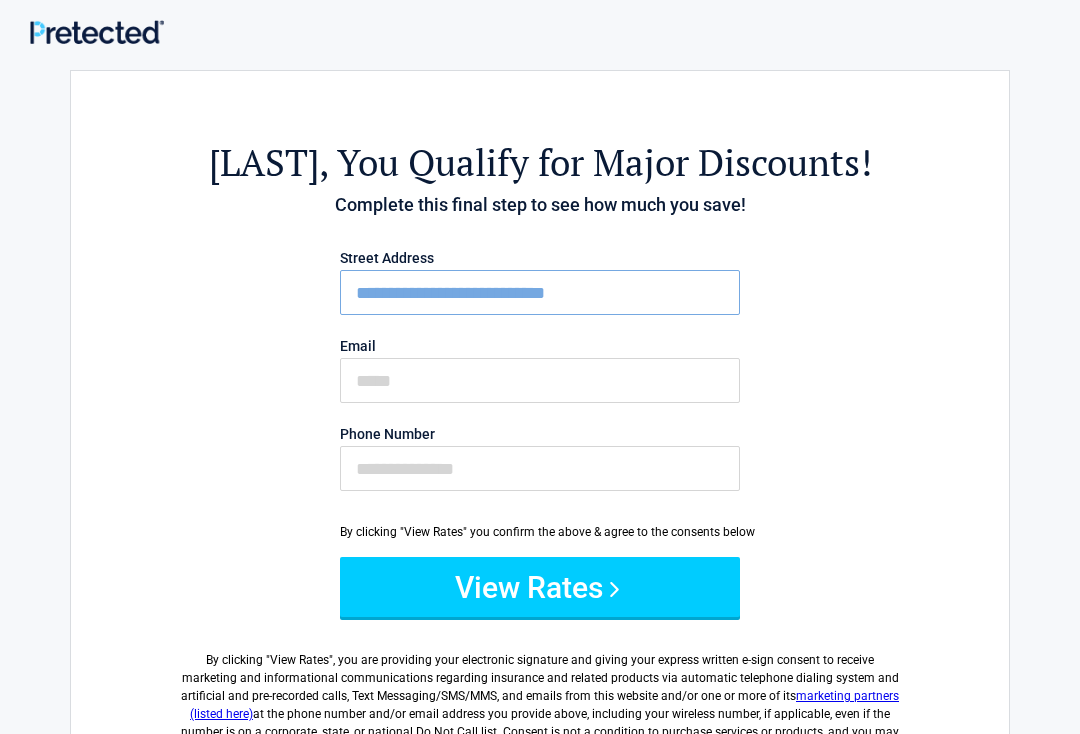 type on "**********" 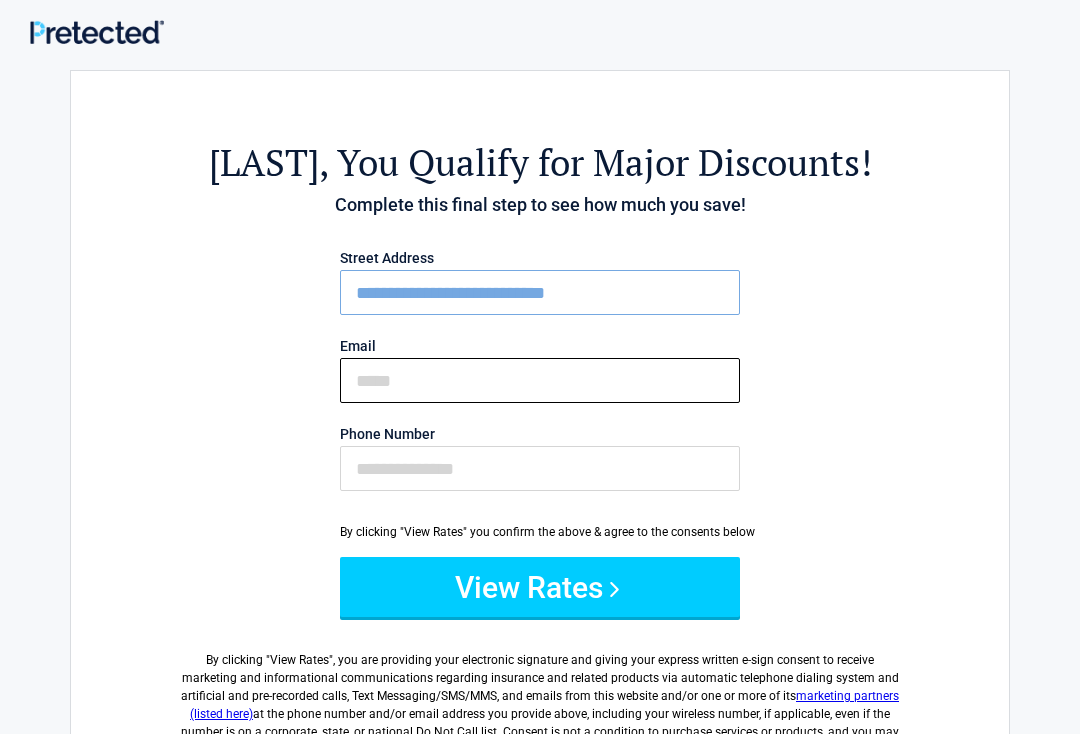 click on "Email" at bounding box center (540, 380) 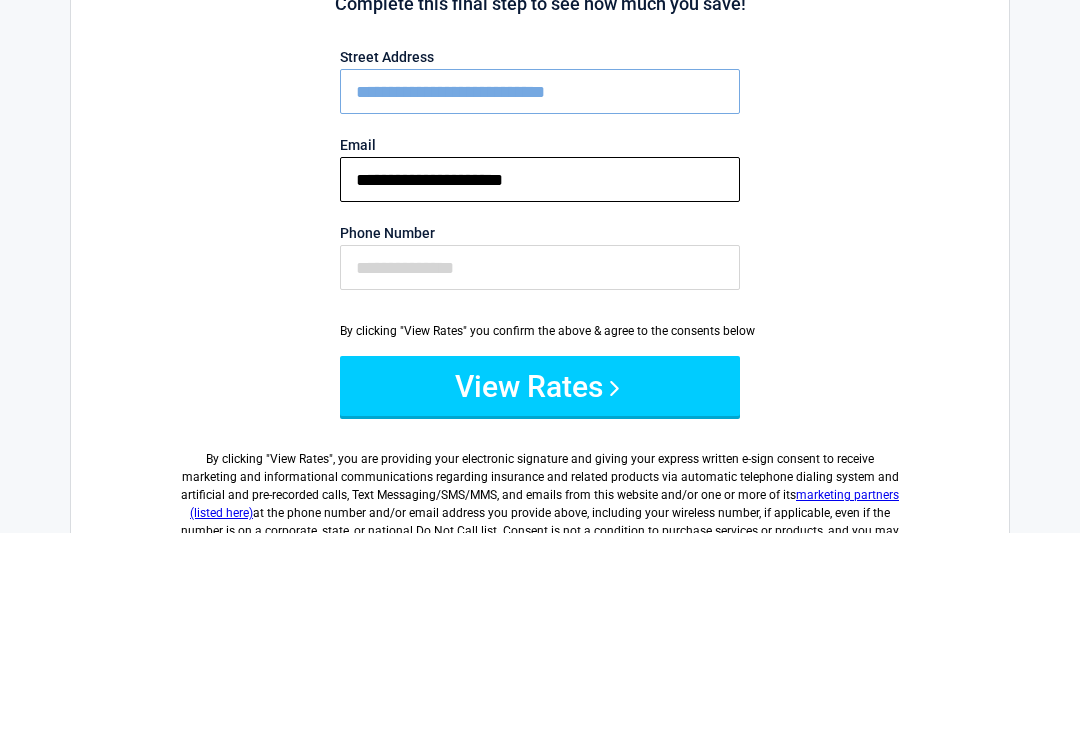 type on "**********" 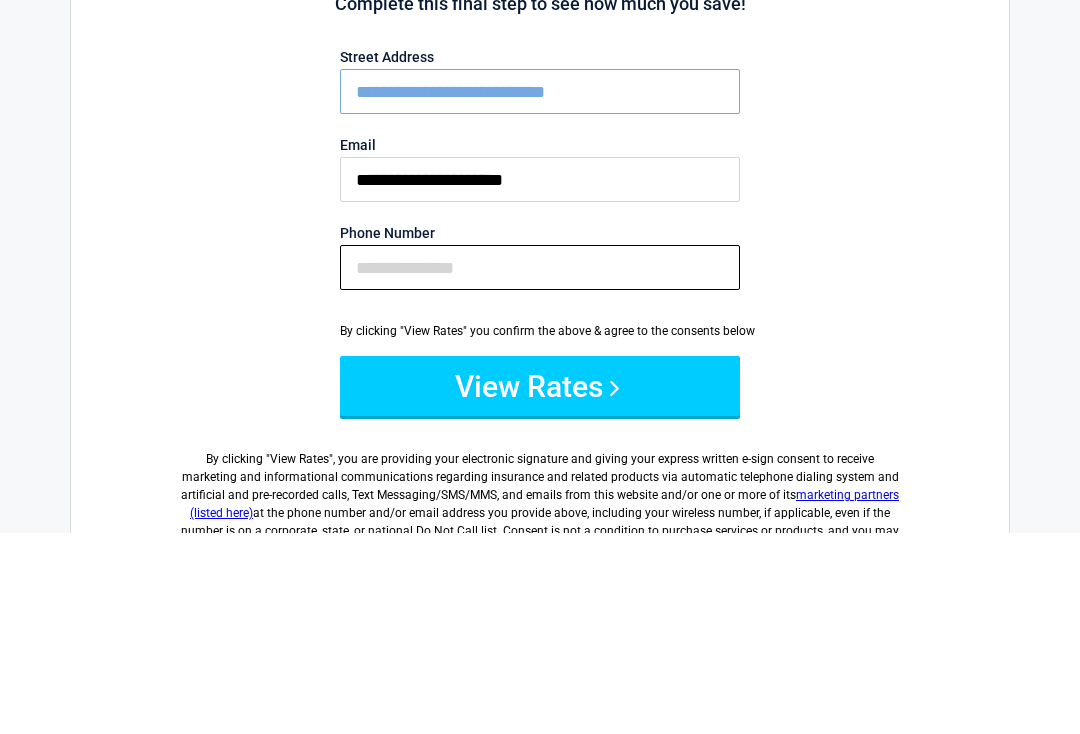 click on "Phone Number" at bounding box center (540, 468) 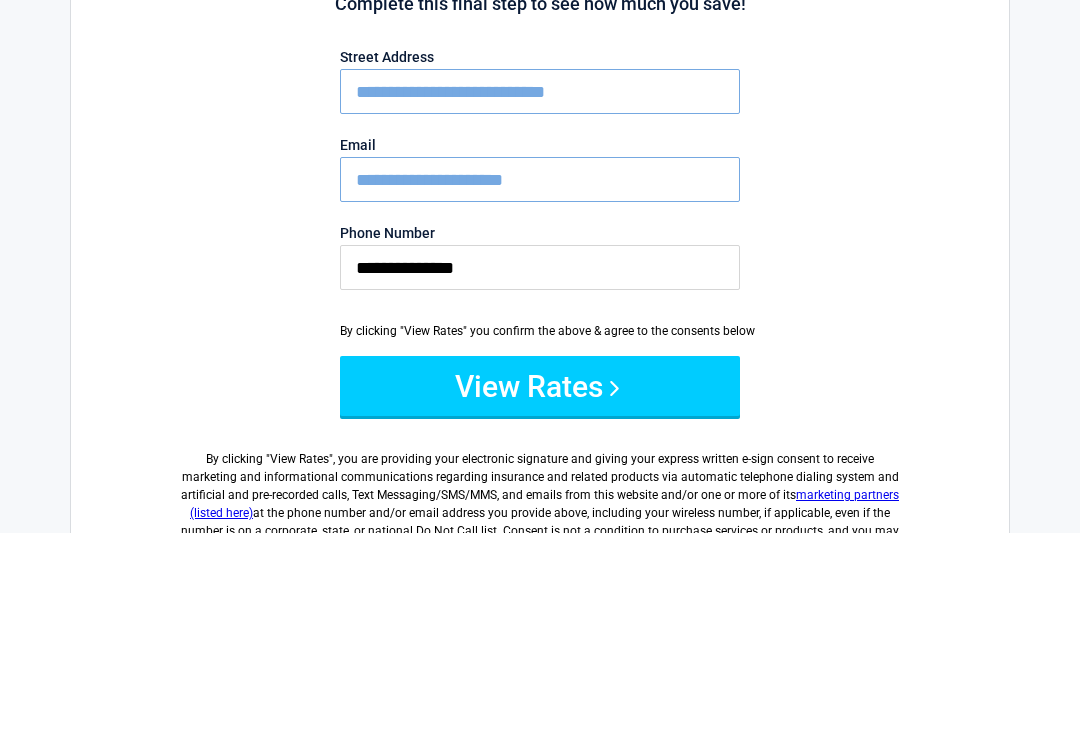 scroll, scrollTop: 201, scrollLeft: 0, axis: vertical 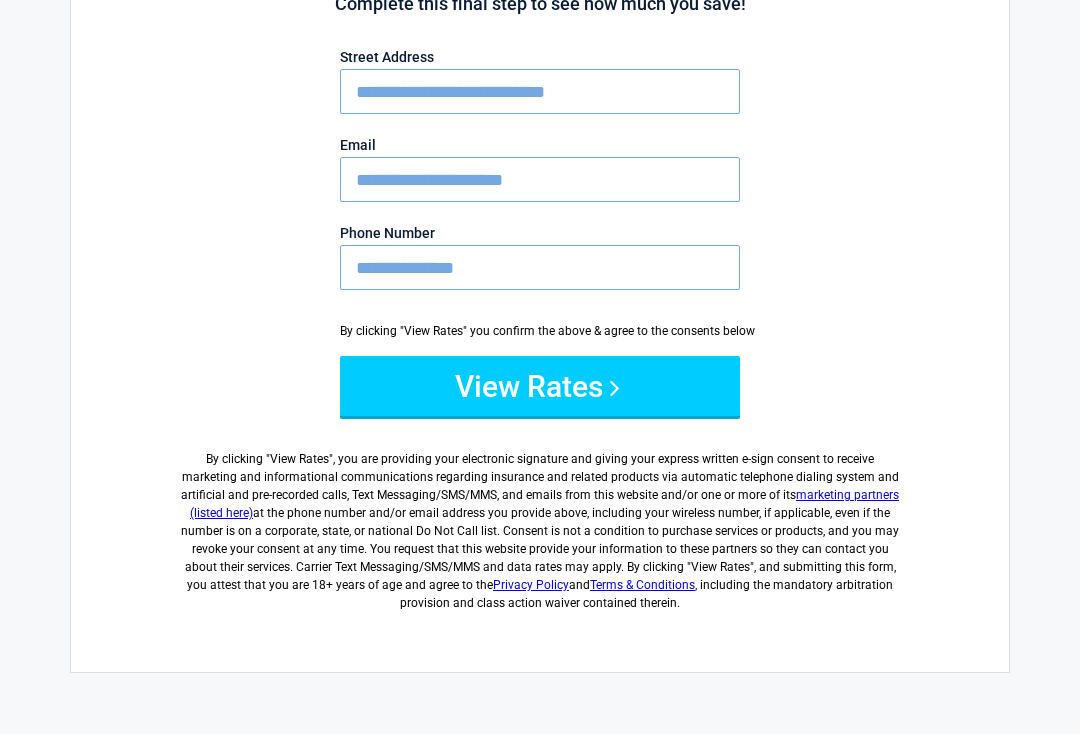type on "**********" 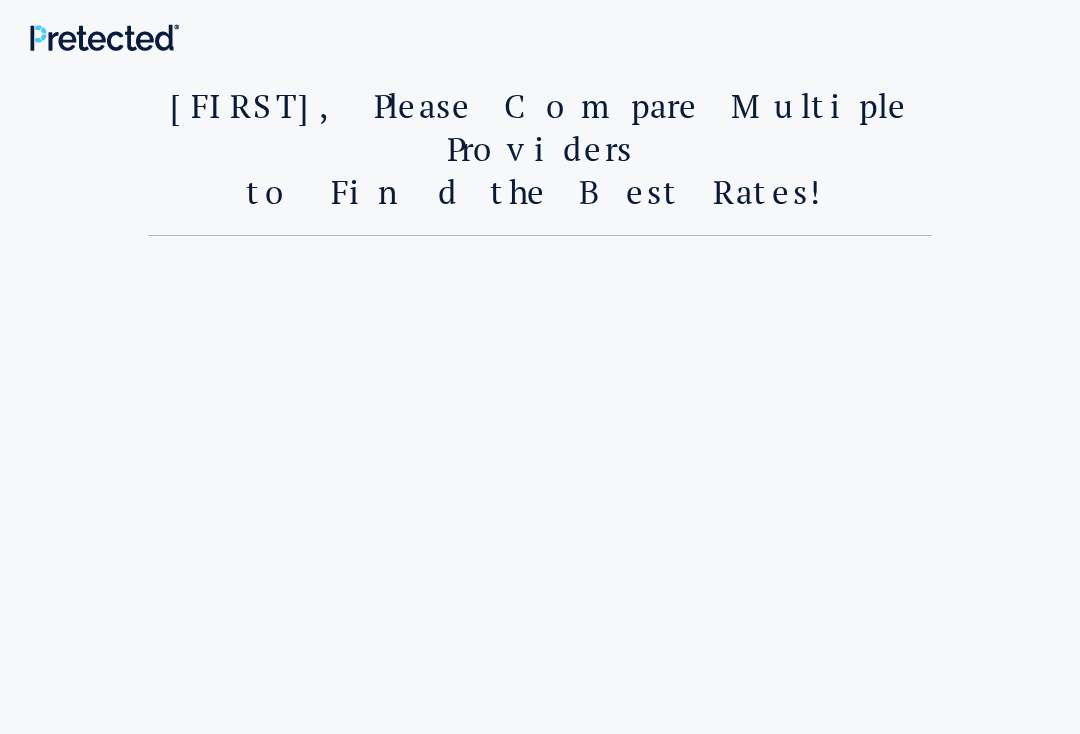 scroll, scrollTop: 0, scrollLeft: 0, axis: both 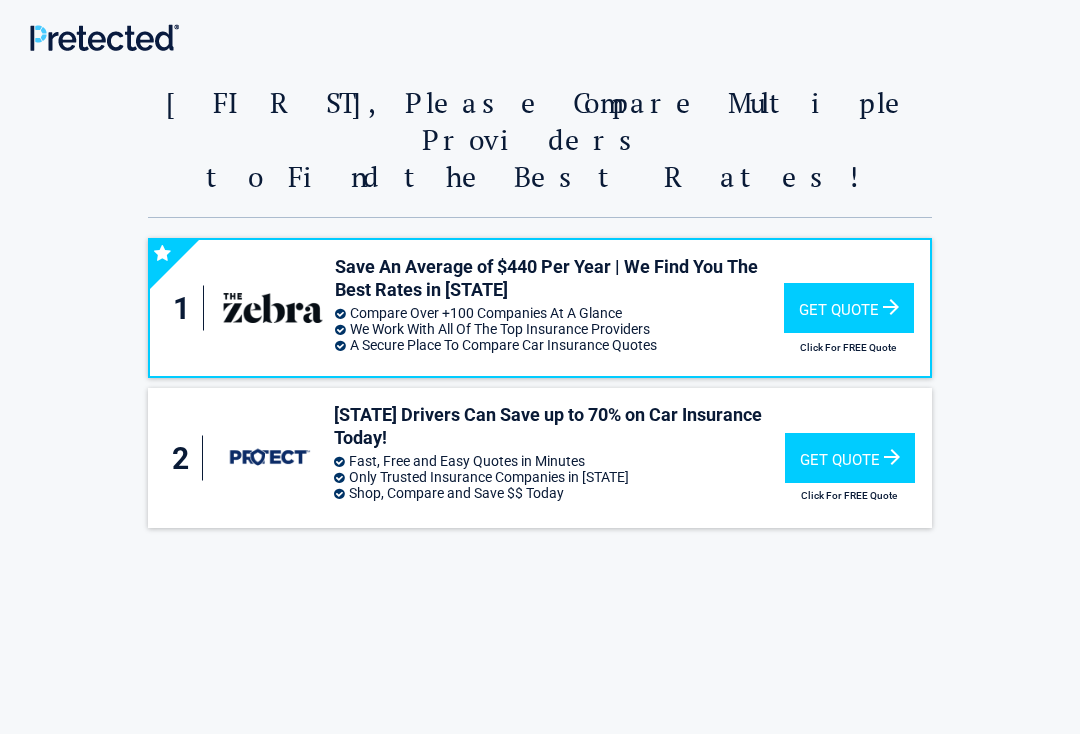 click on "Get Quote" at bounding box center (849, 308) 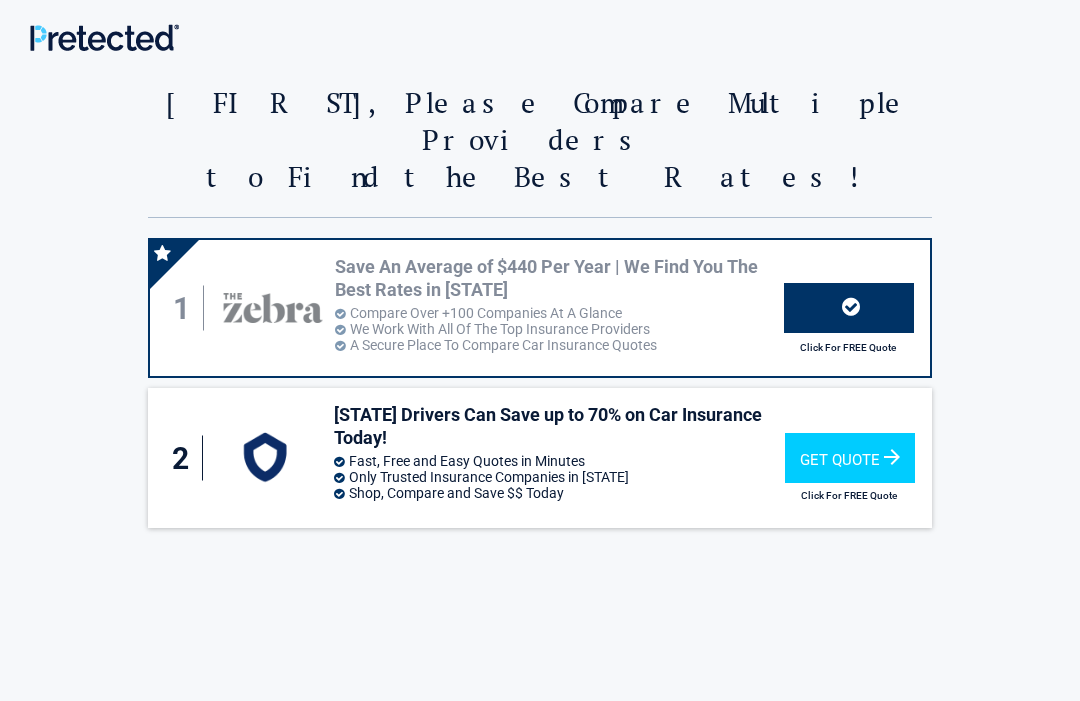 click on "Get Quote" at bounding box center (850, 458) 